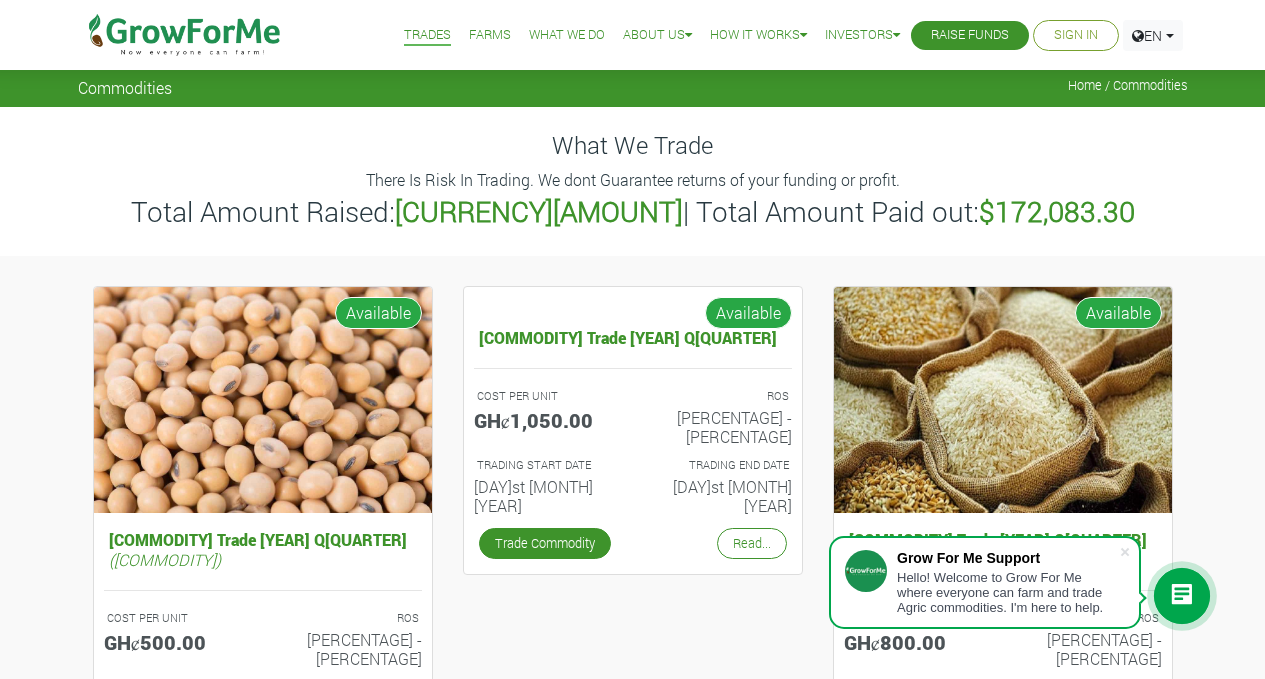 scroll, scrollTop: 629, scrollLeft: 0, axis: vertical 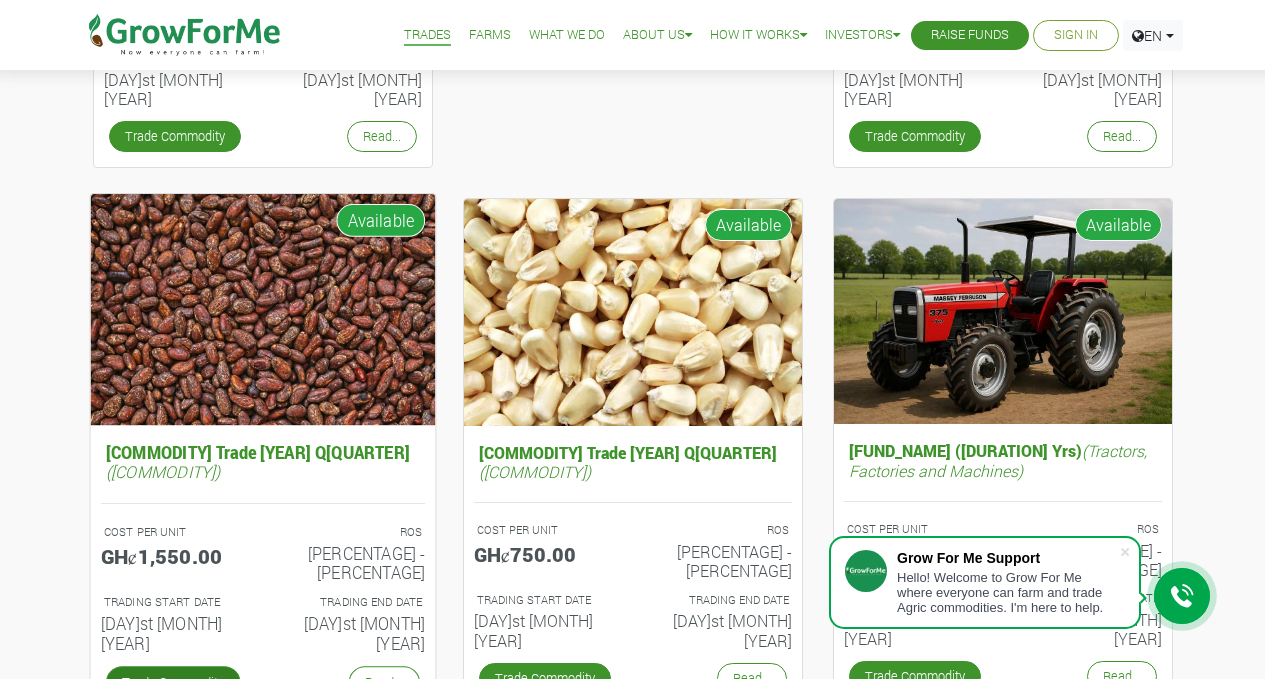 click on "Trade Commodity" at bounding box center [172, 683] 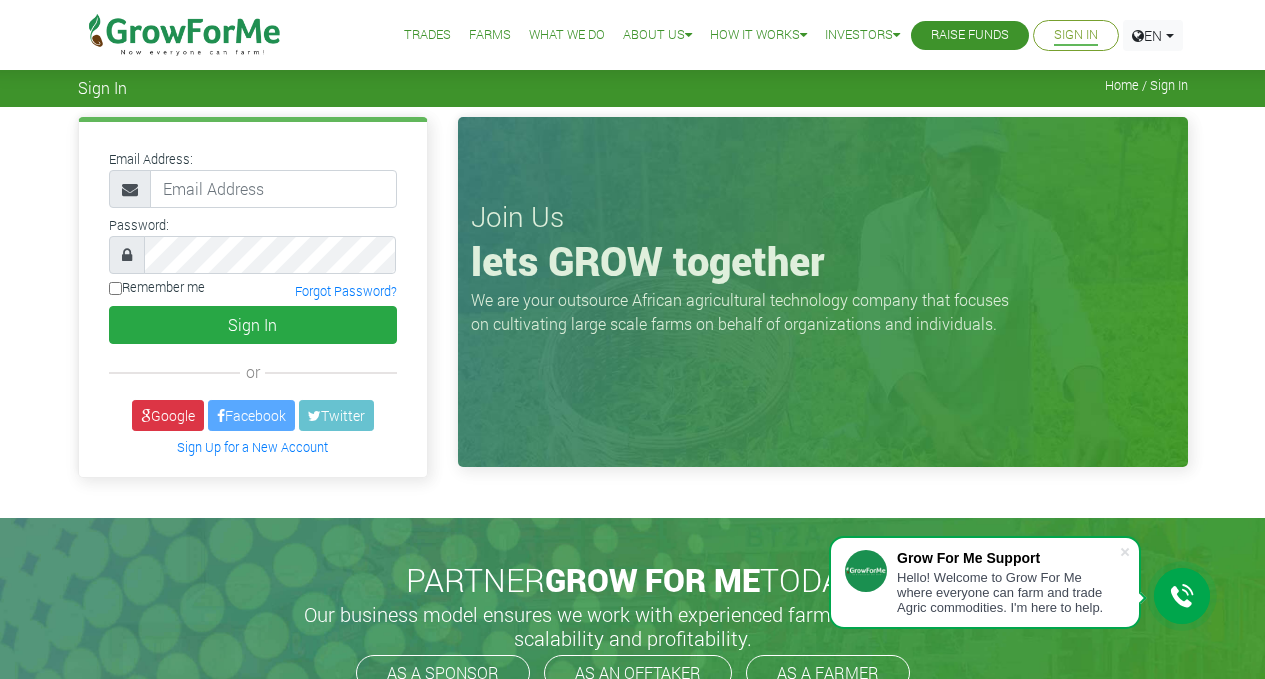 scroll, scrollTop: 0, scrollLeft: 0, axis: both 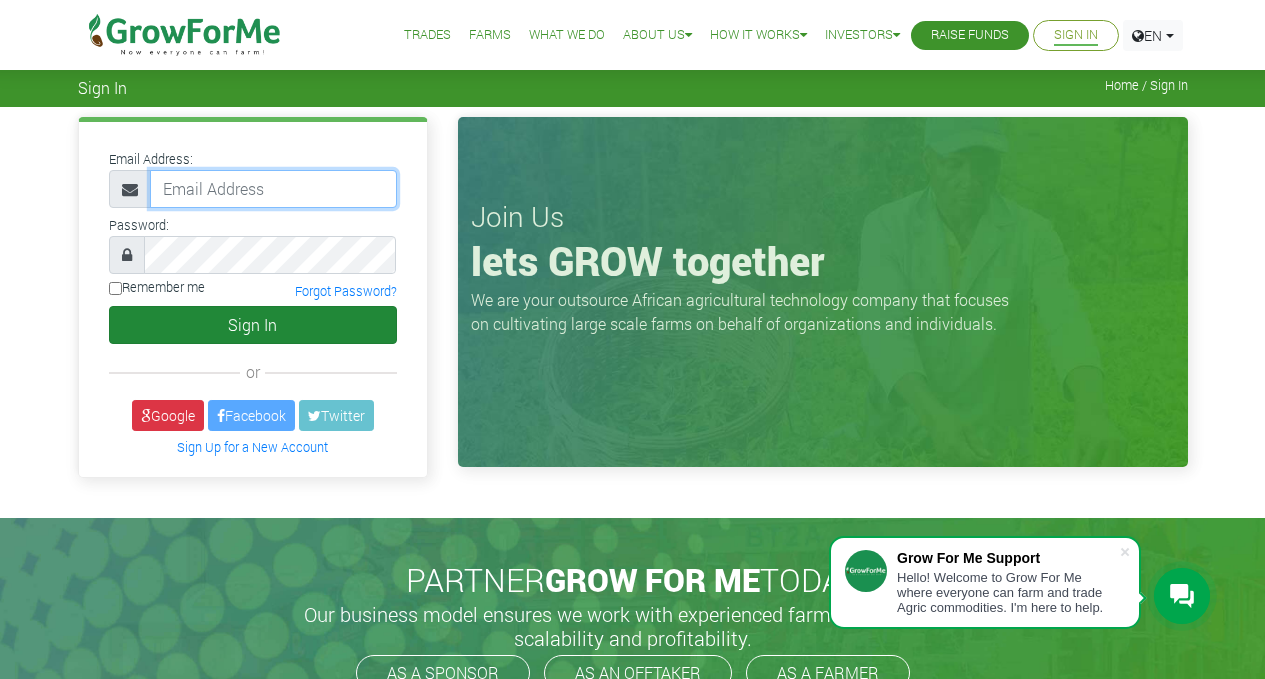 type on "dev@growforme.com" 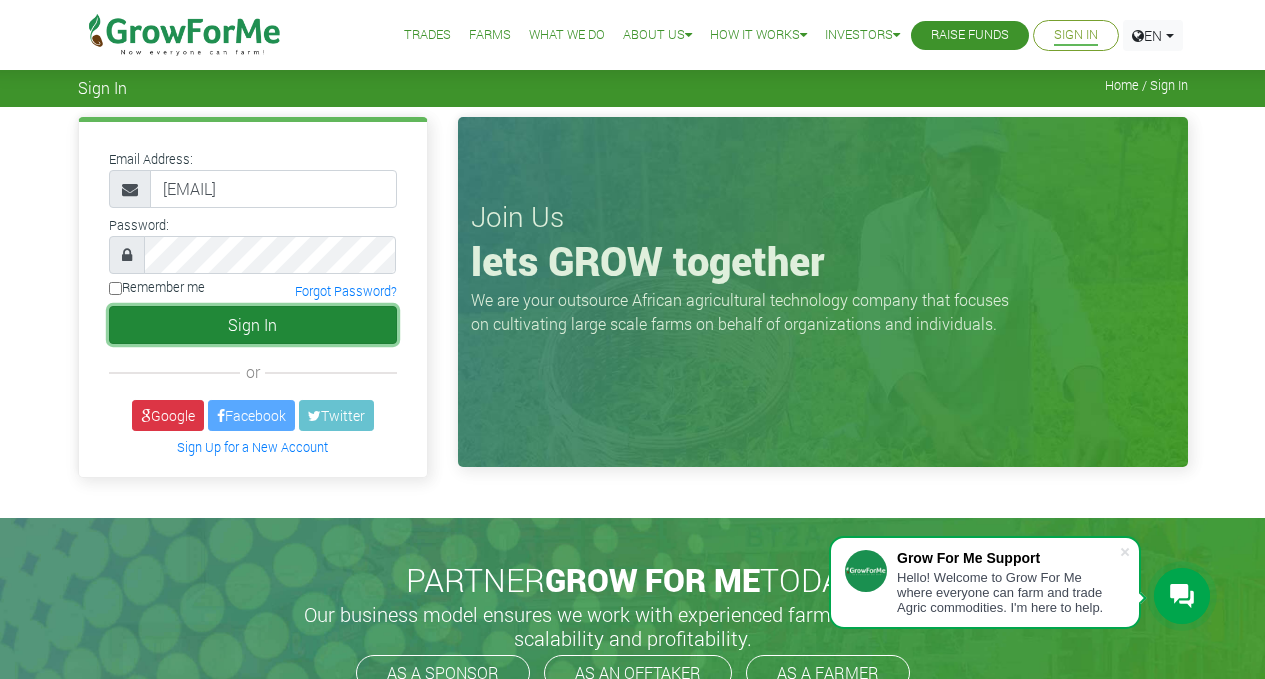 click on "Sign In" at bounding box center [253, 325] 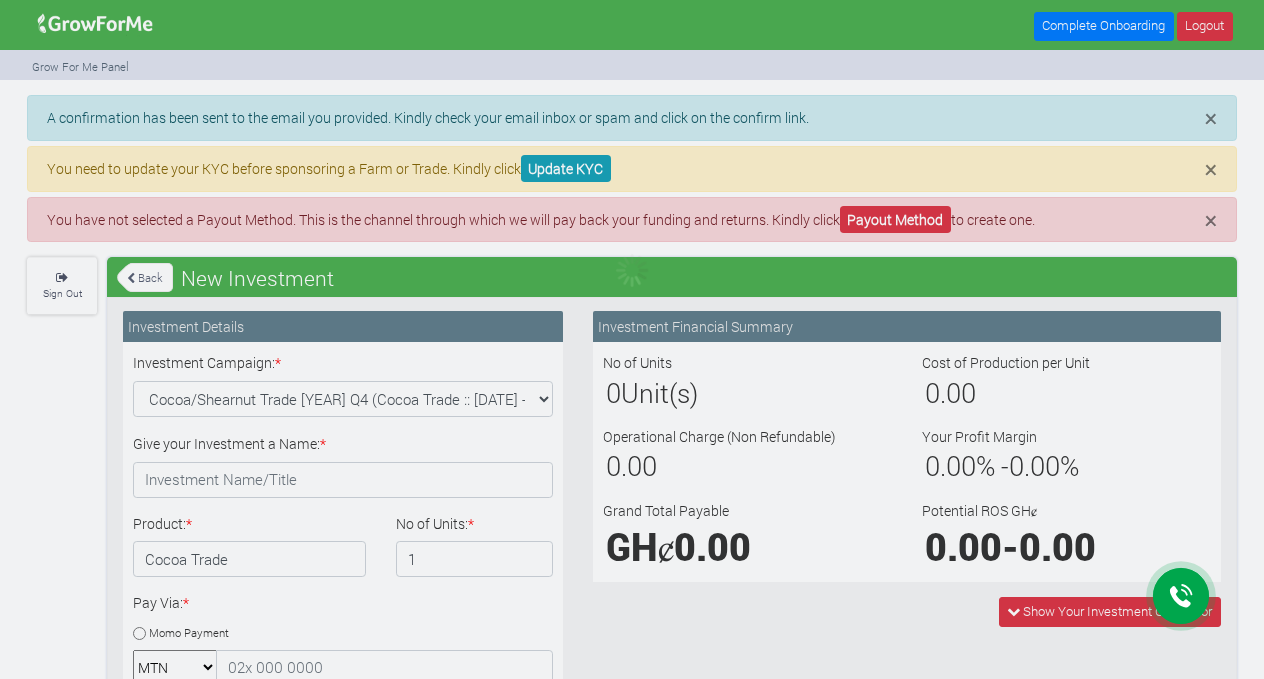 scroll, scrollTop: 0, scrollLeft: 0, axis: both 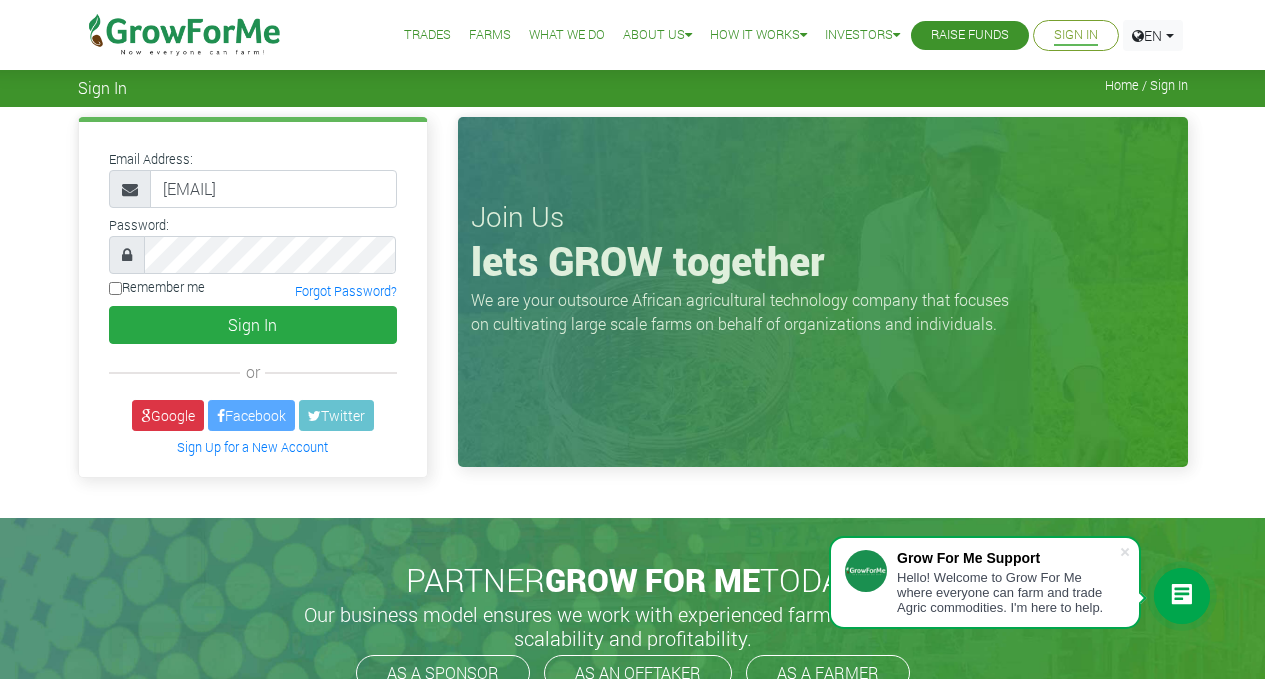 click on "Trades" at bounding box center (427, 35) 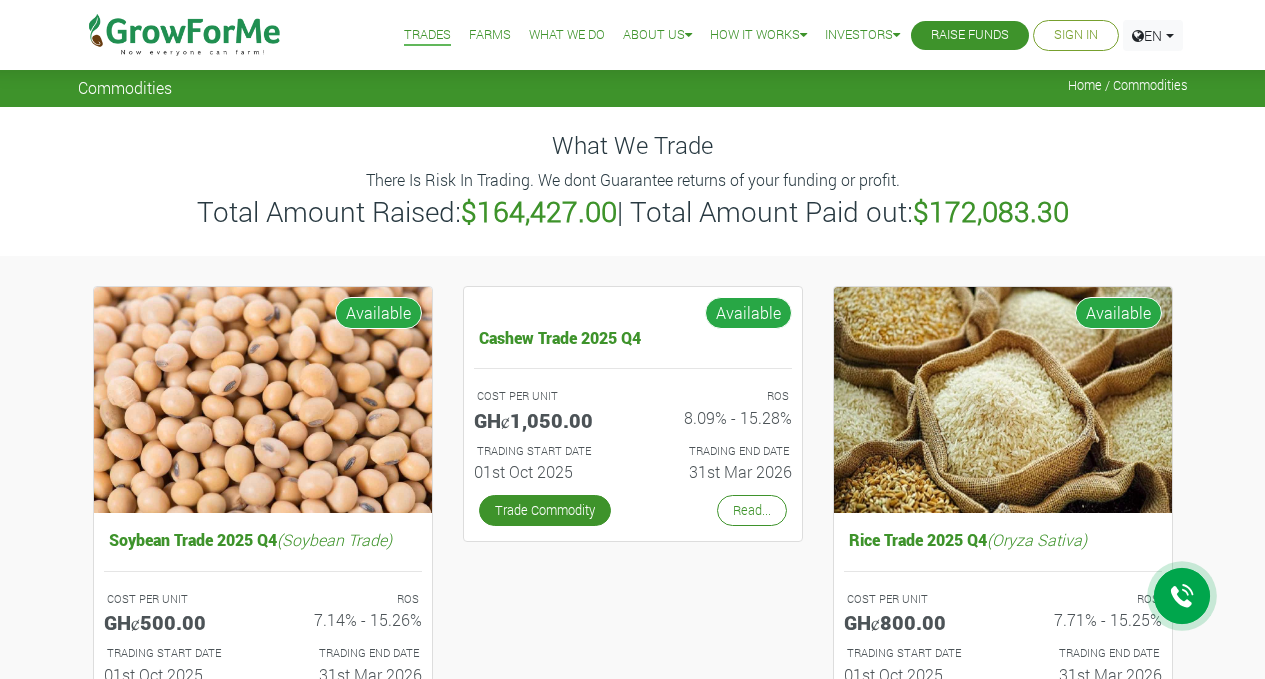 scroll, scrollTop: 0, scrollLeft: 0, axis: both 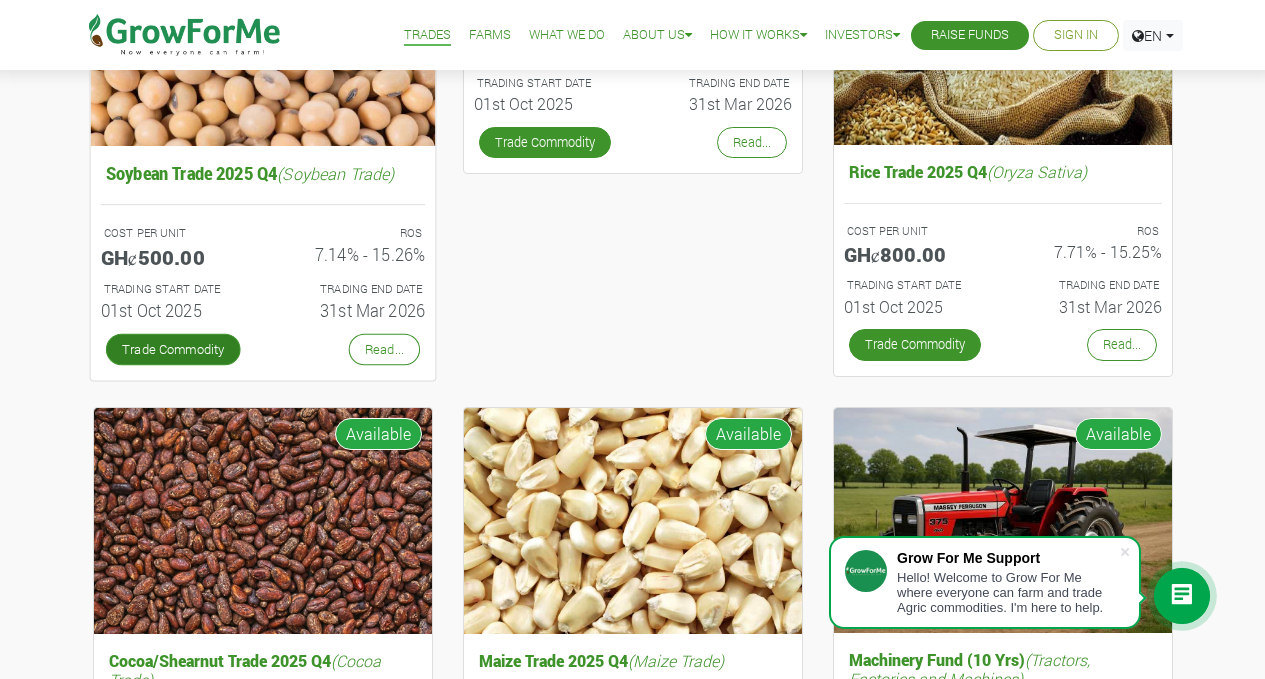 click on "Trade Commodity" at bounding box center [172, 349] 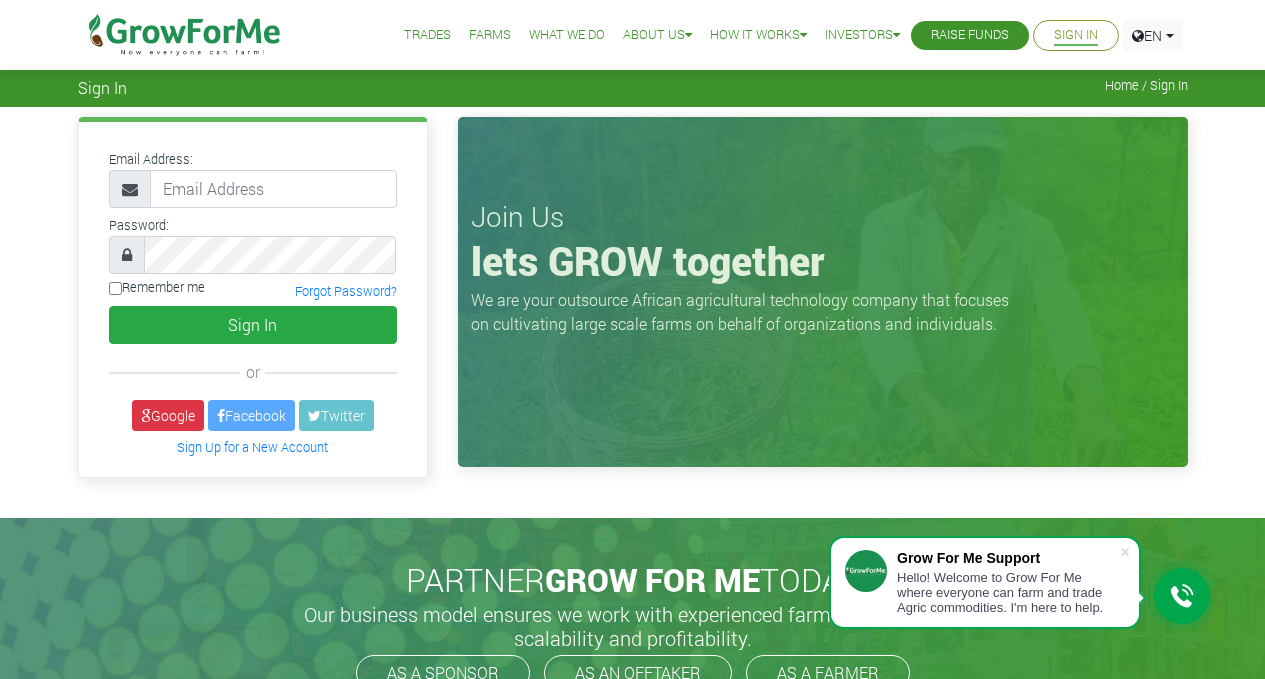 scroll, scrollTop: 0, scrollLeft: 0, axis: both 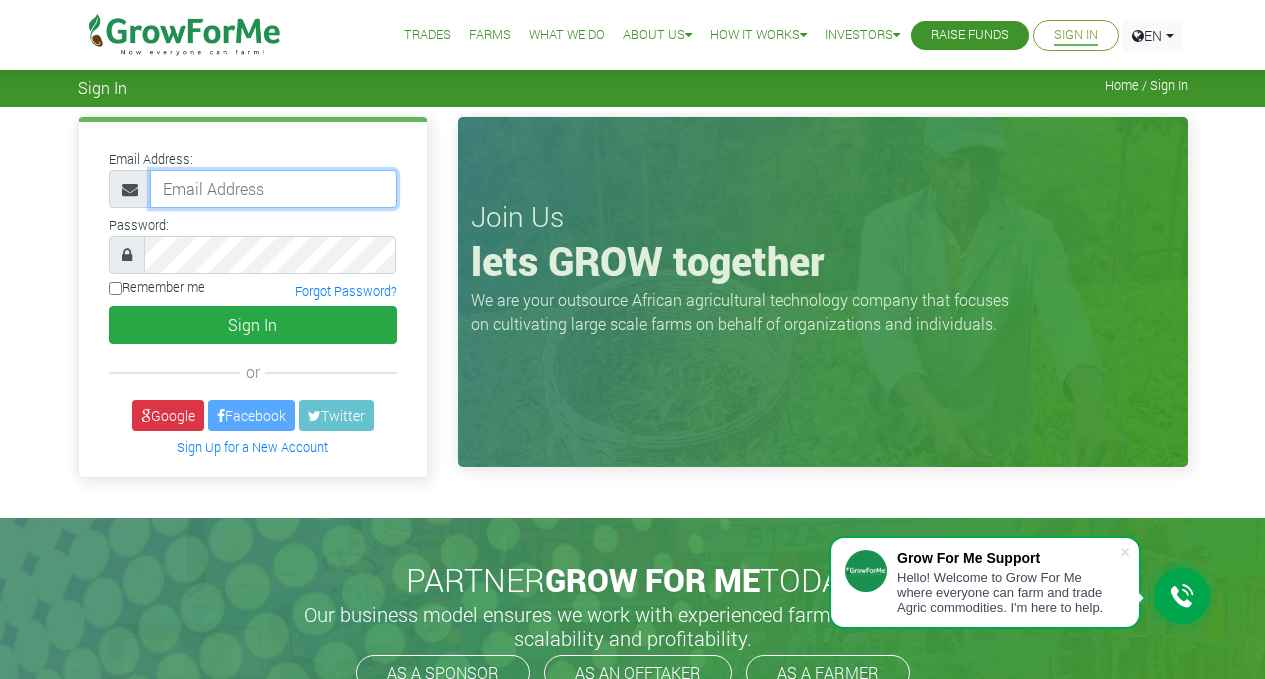 type on "dev@growforme.com" 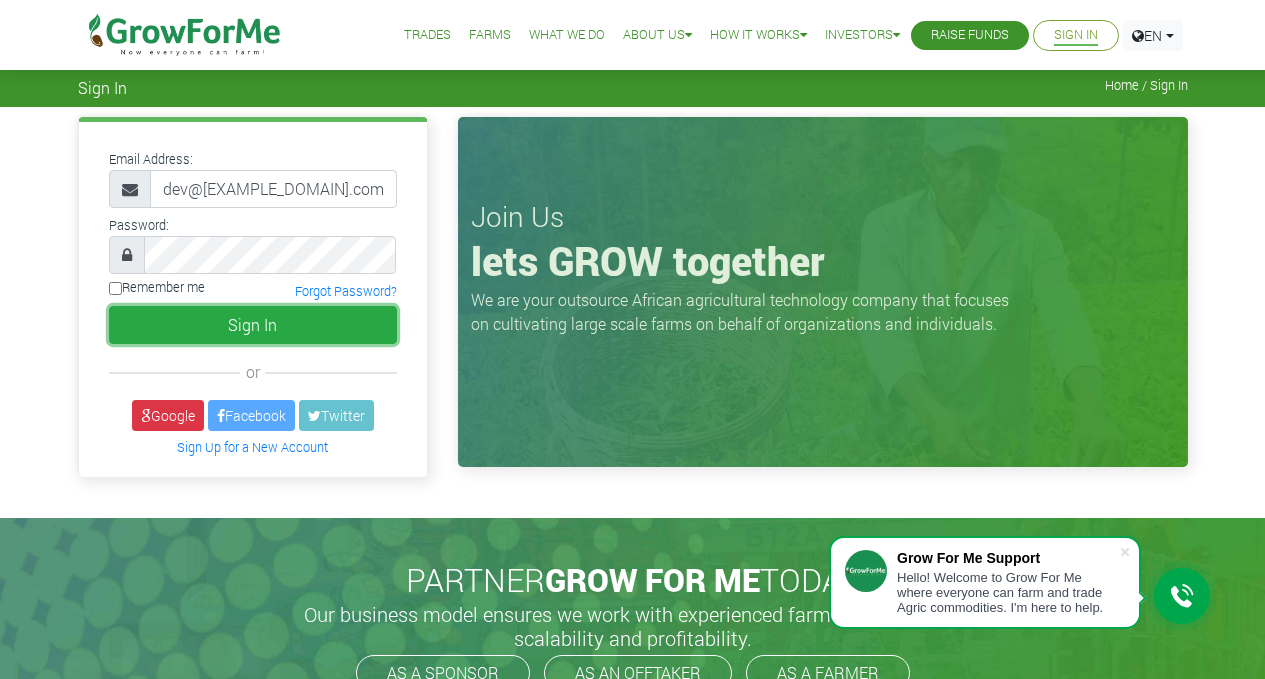 scroll, scrollTop: 0, scrollLeft: 0, axis: both 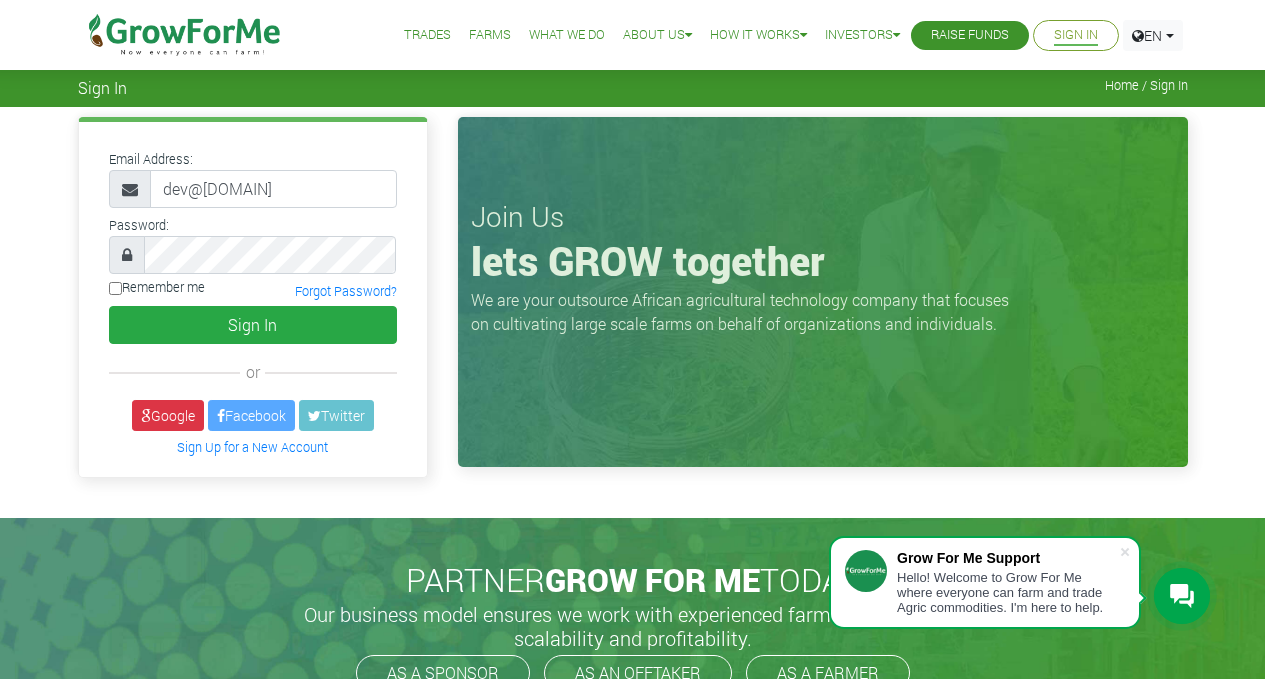 click on "Trades" at bounding box center [427, 35] 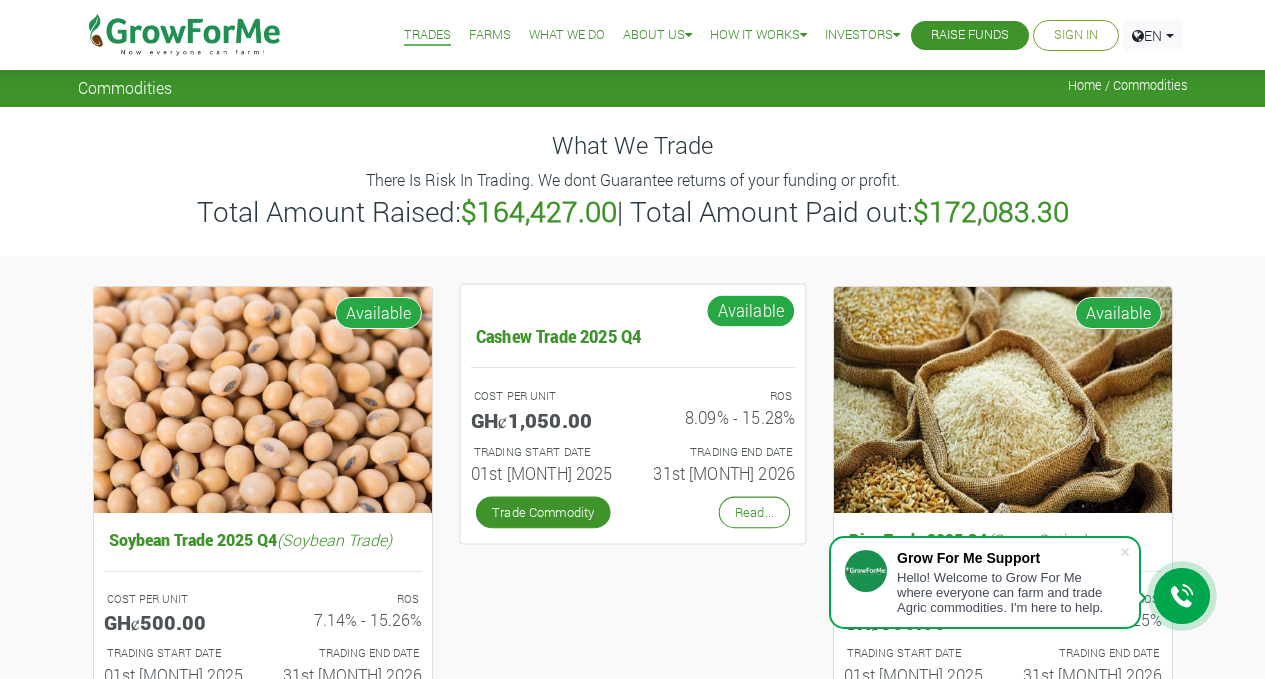 scroll, scrollTop: 0, scrollLeft: 0, axis: both 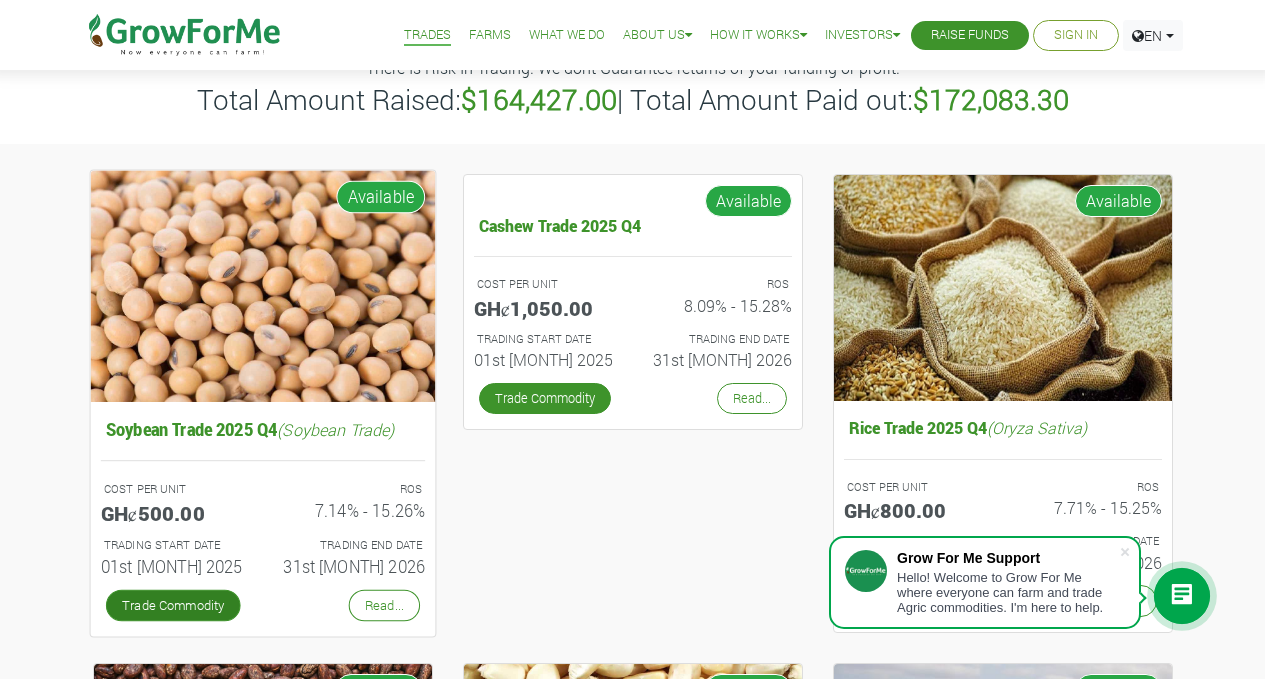 click on "Trade Commodity" at bounding box center [172, 605] 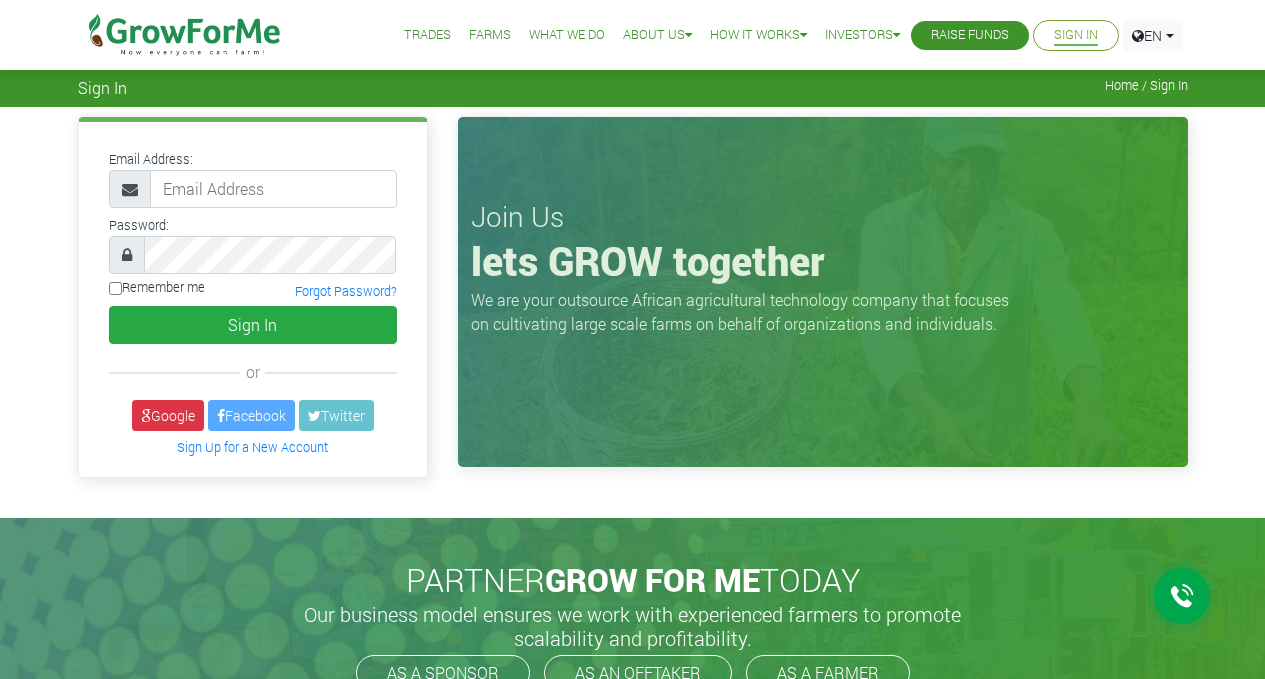 scroll, scrollTop: 0, scrollLeft: 0, axis: both 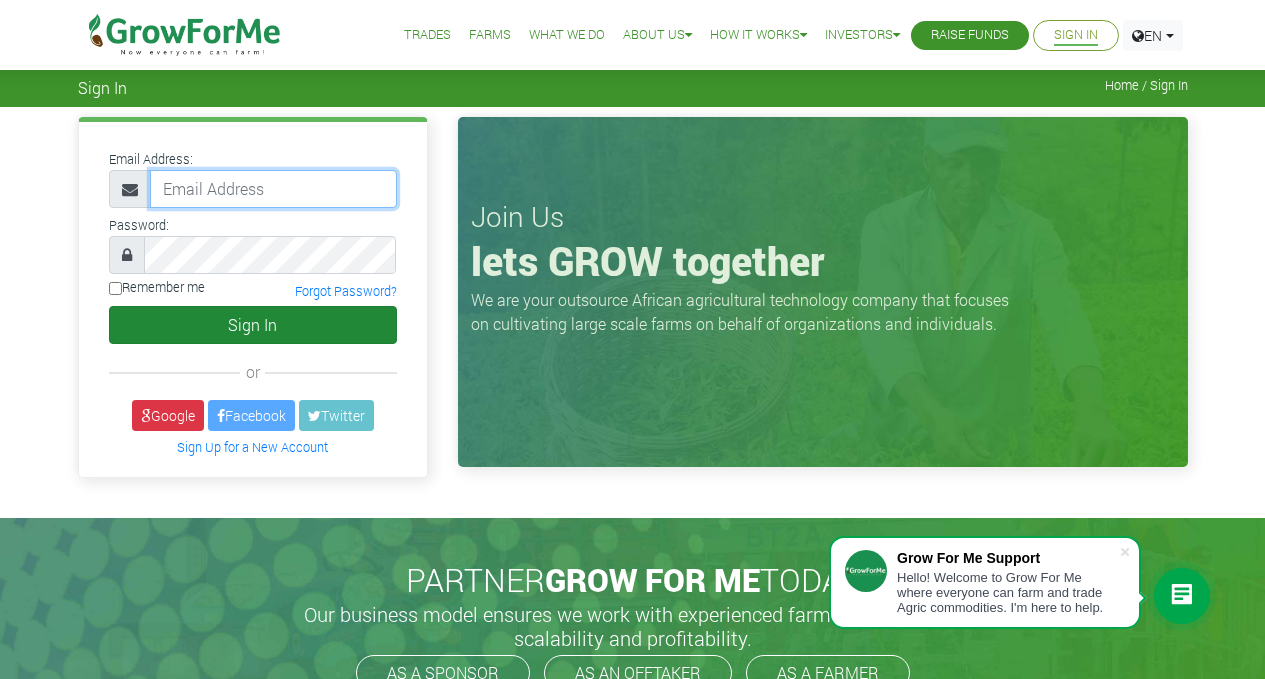 type on "dev@growforme.com" 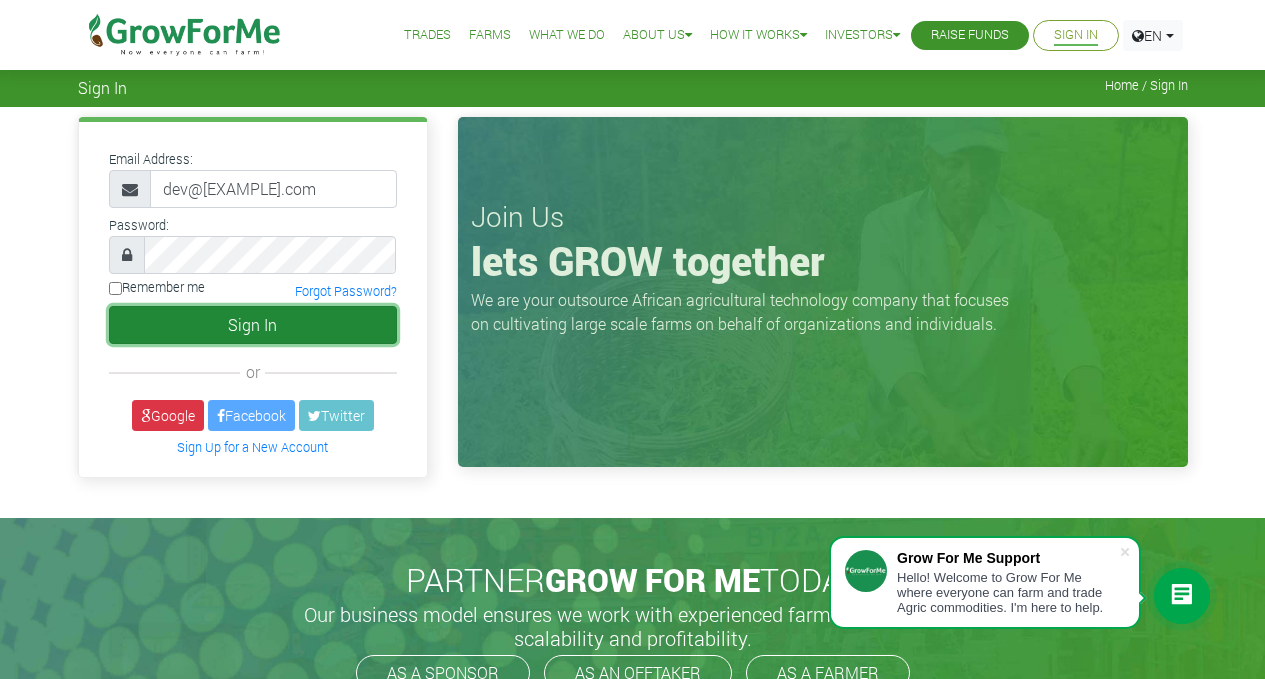 click on "Sign In" at bounding box center [253, 325] 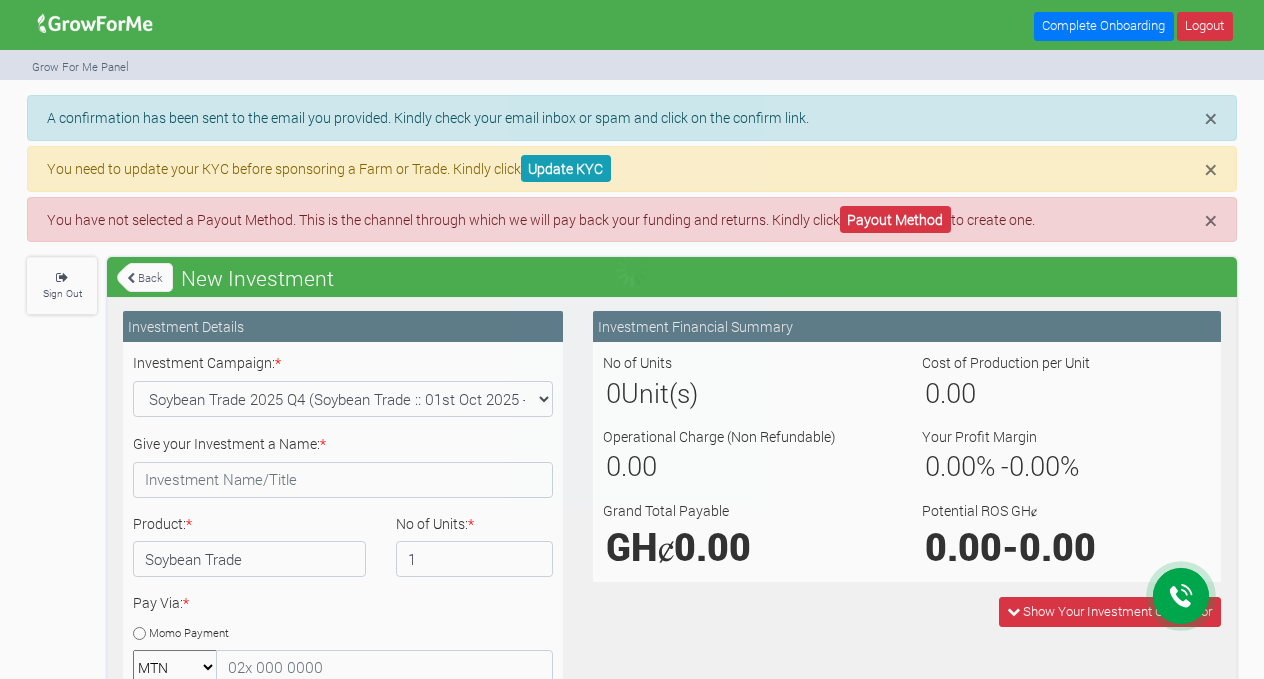 scroll, scrollTop: 0, scrollLeft: 0, axis: both 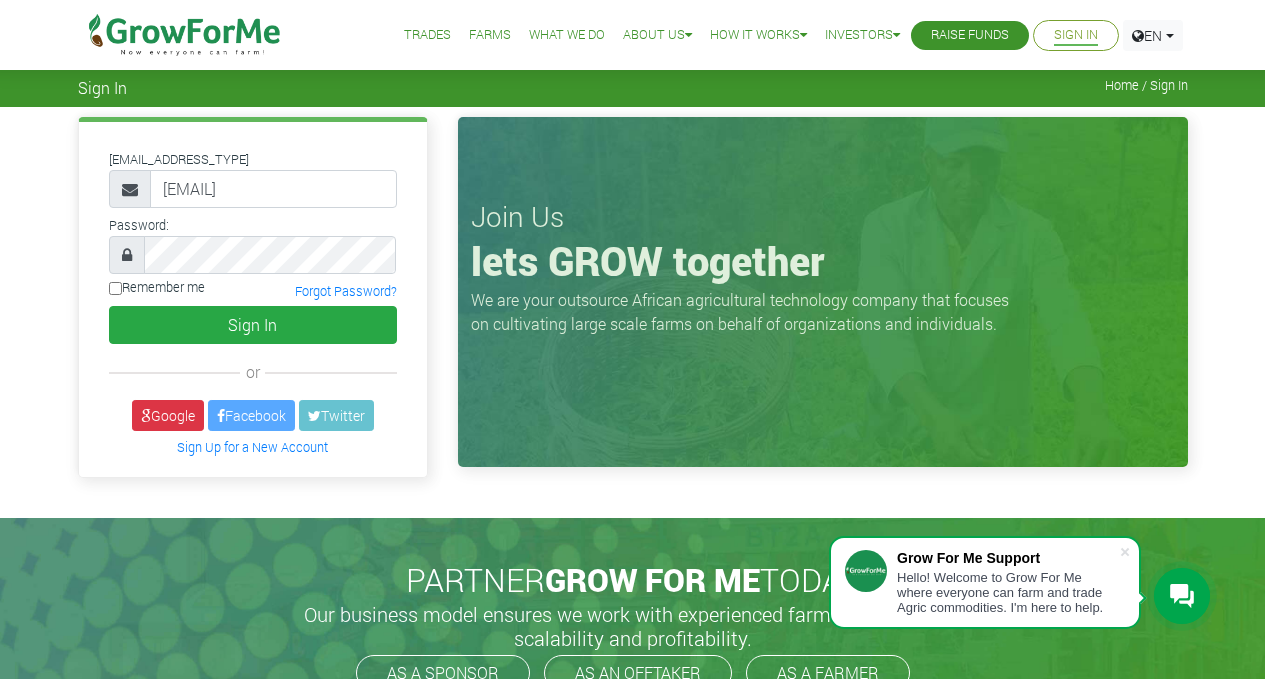 click on "Trades" at bounding box center (427, 35) 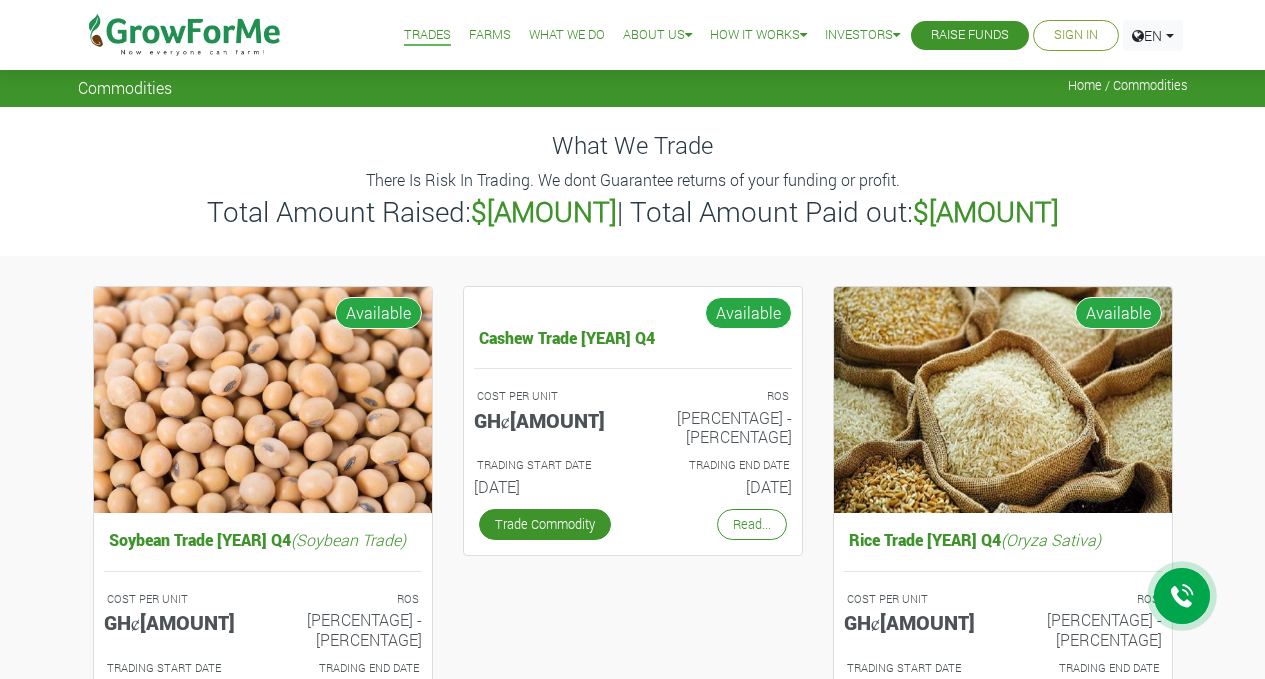 scroll, scrollTop: 0, scrollLeft: 0, axis: both 